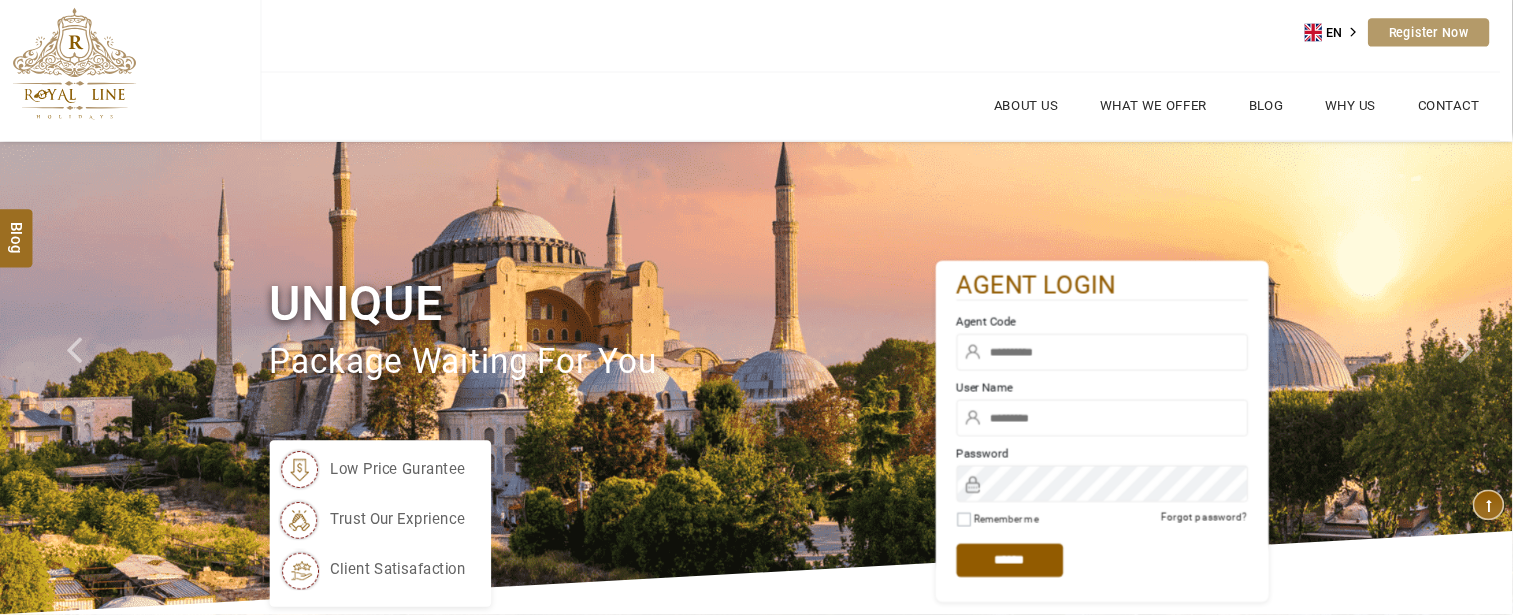 scroll, scrollTop: 0, scrollLeft: 0, axis: both 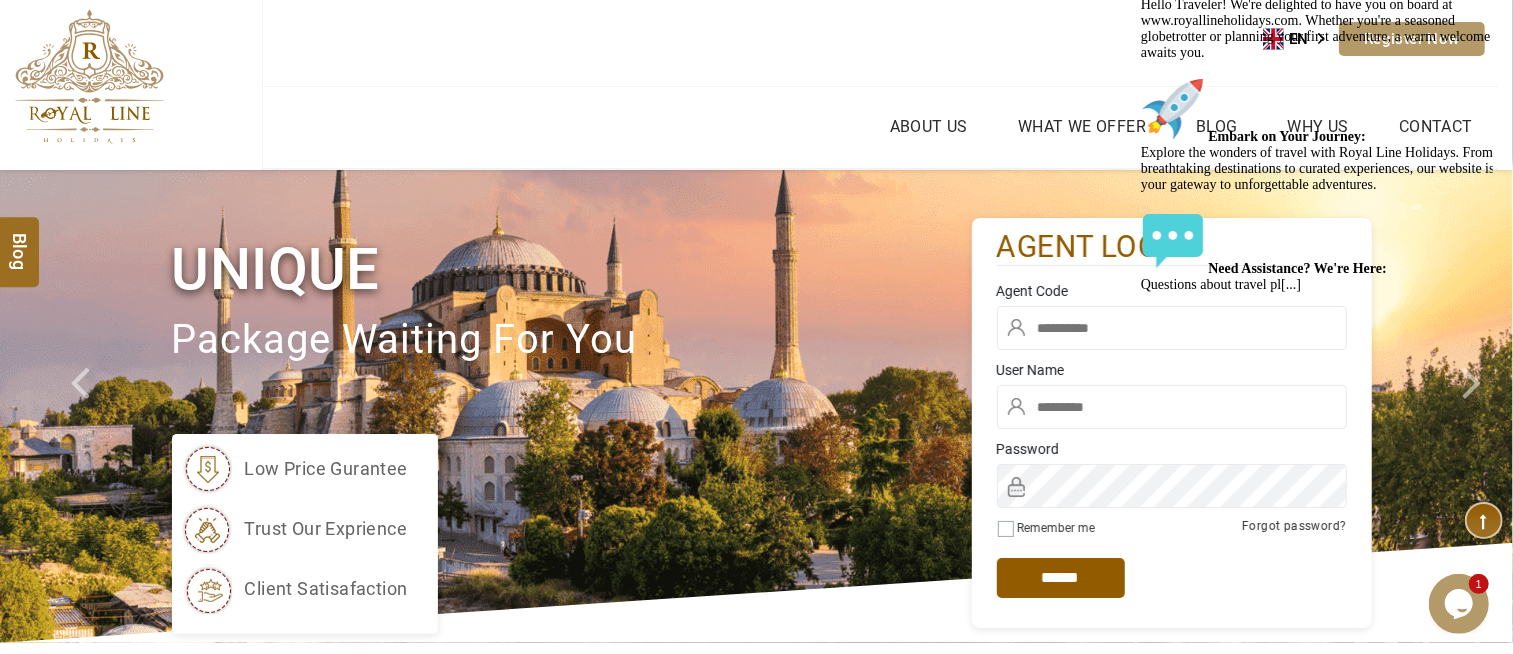 type on "******" 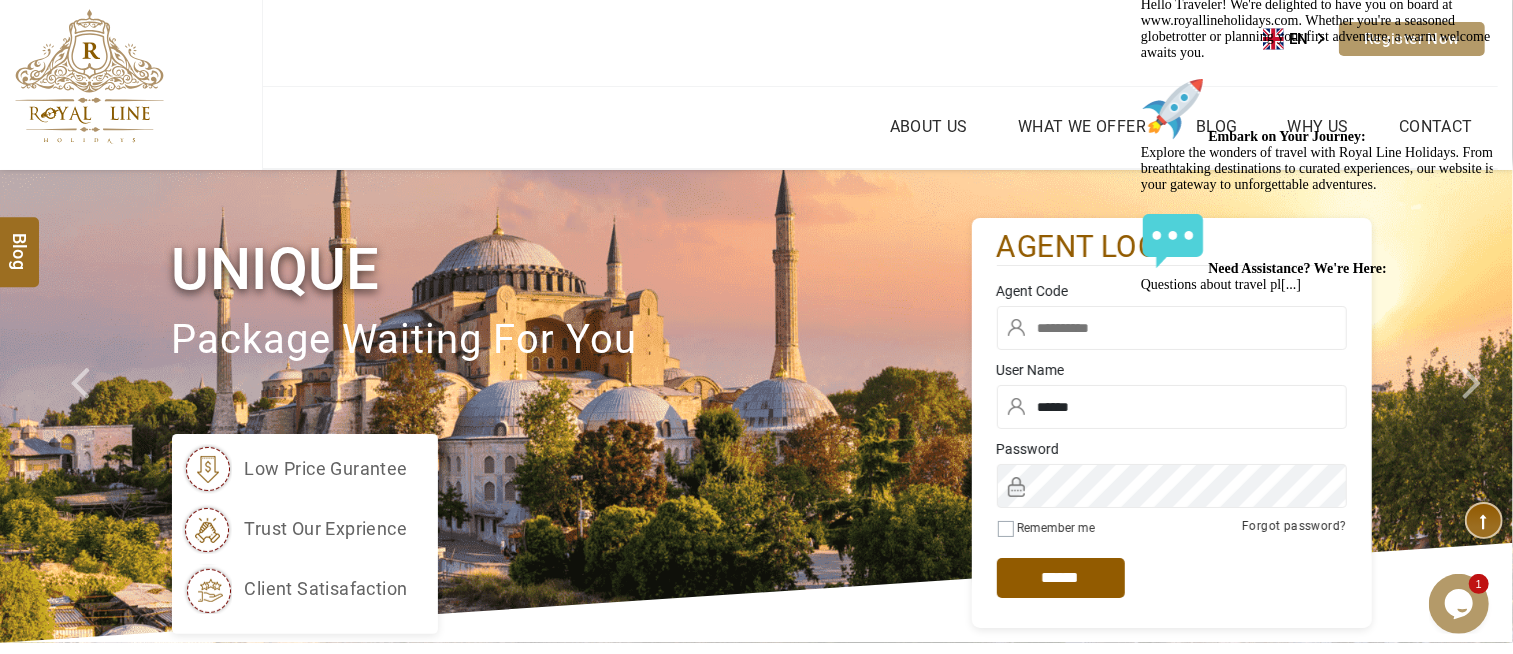 drag, startPoint x: 1110, startPoint y: 304, endPoint x: 1102, endPoint y: 325, distance: 22.472204 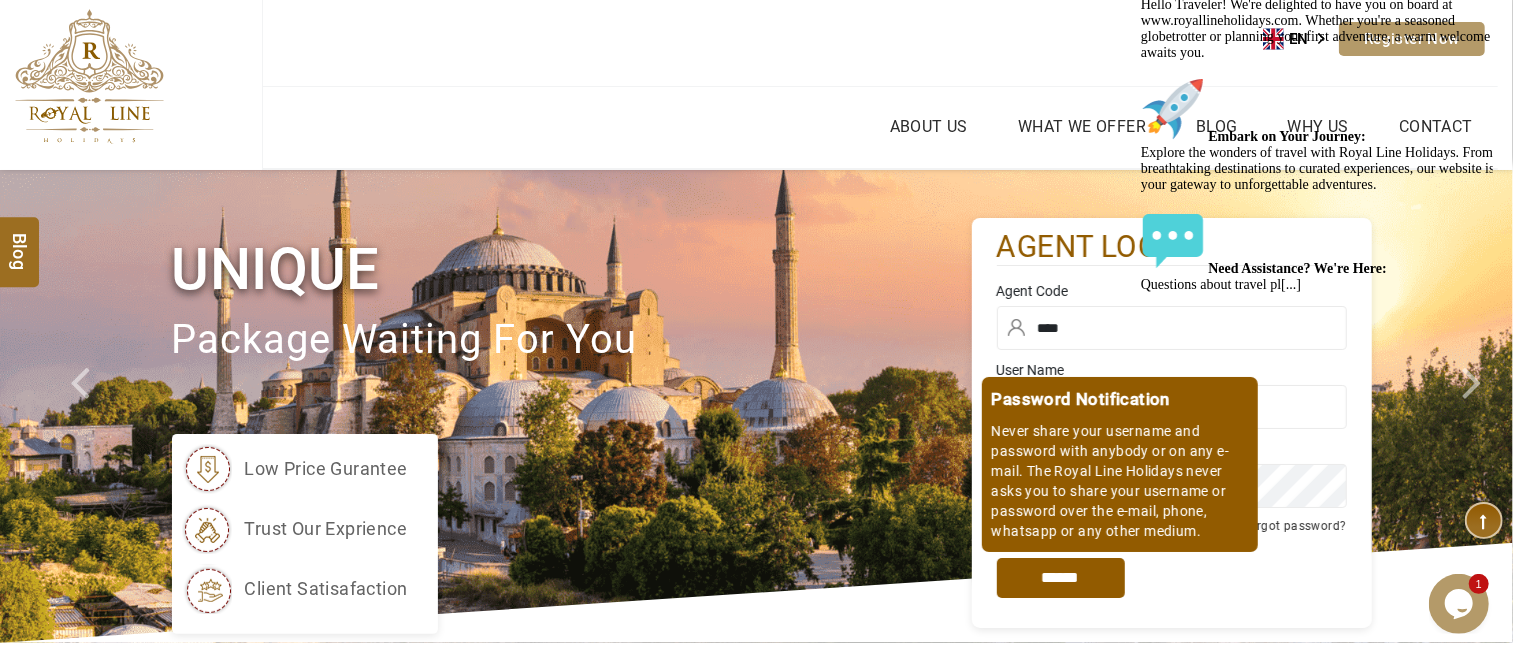type on "****" 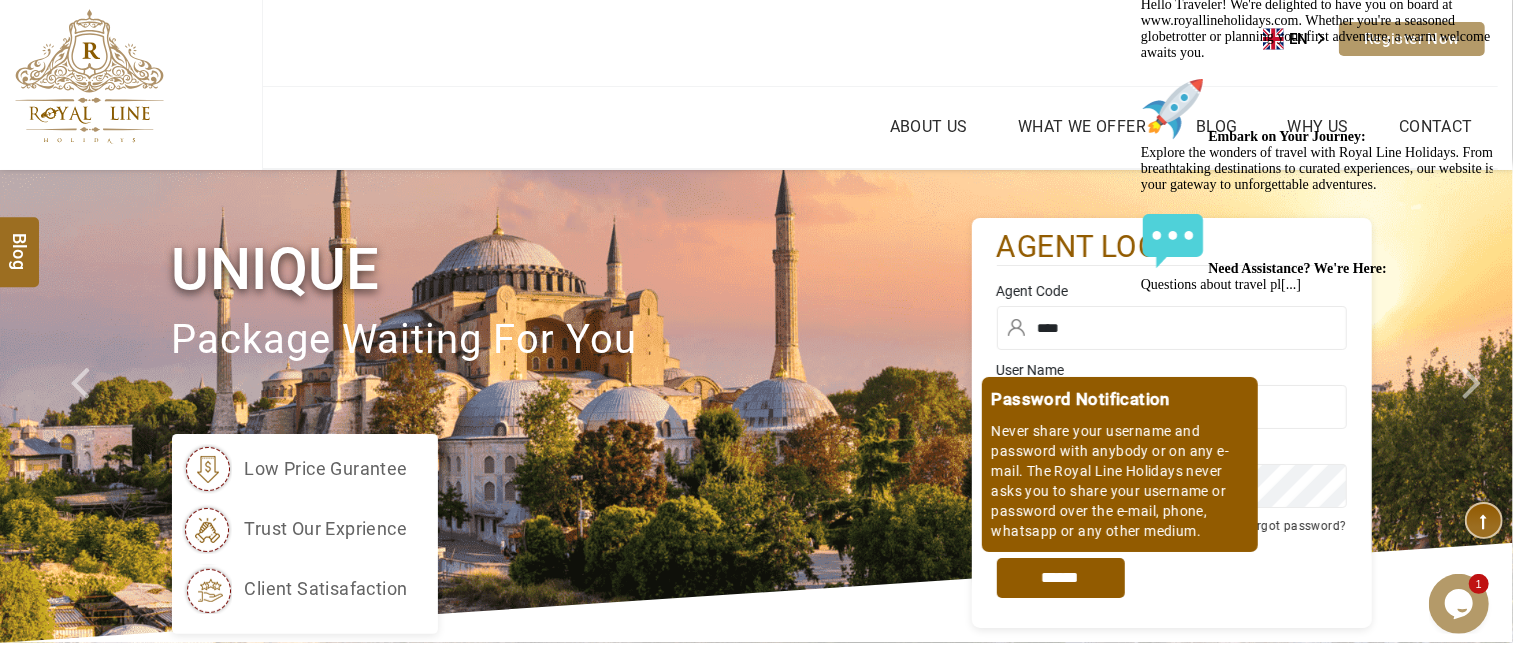 click on "*****" at bounding box center [1061, 578] 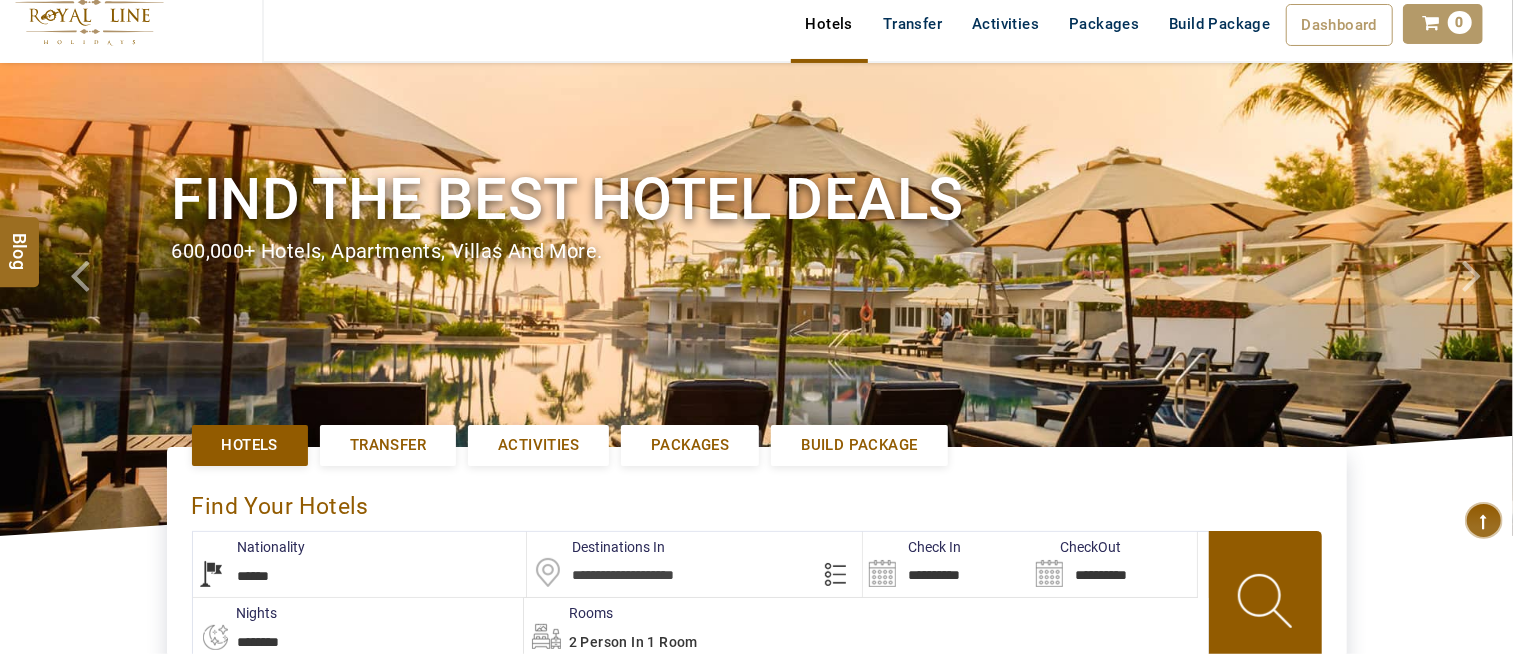 scroll, scrollTop: 111, scrollLeft: 0, axis: vertical 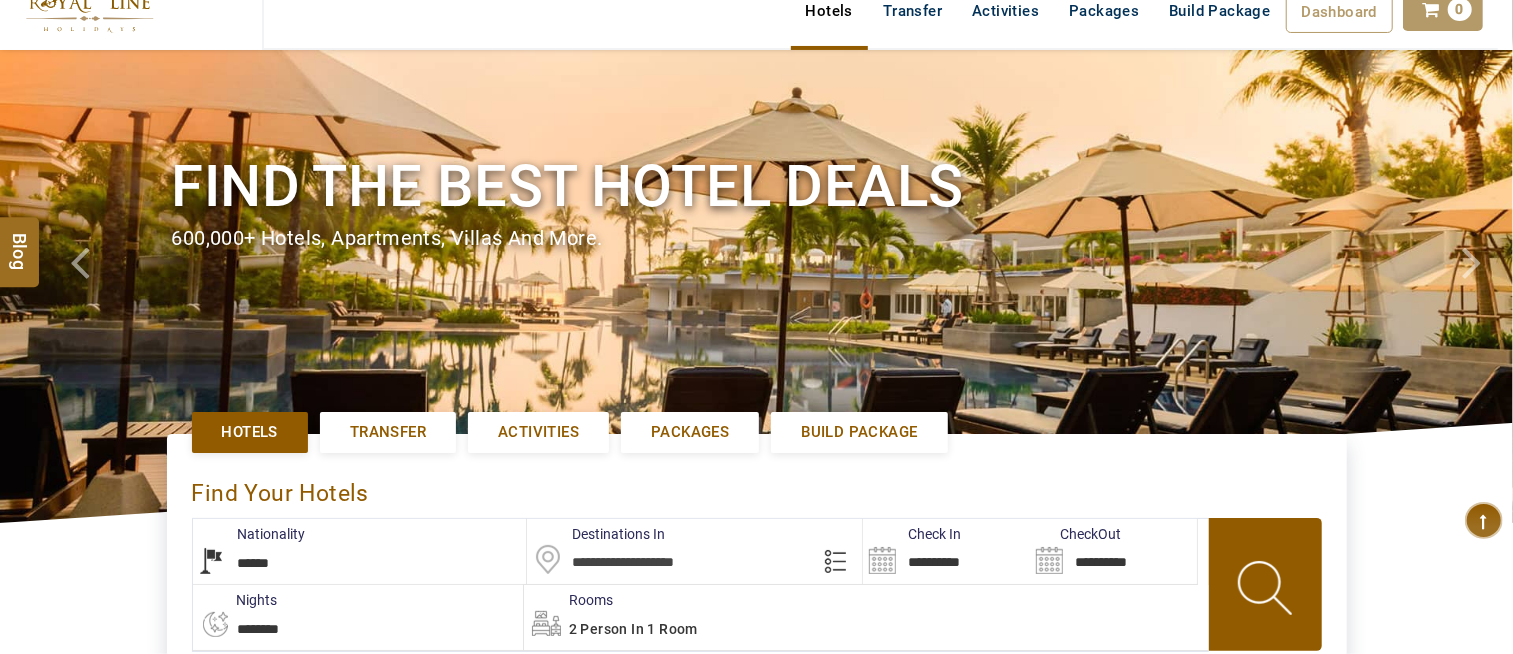 click at bounding box center [694, 551] 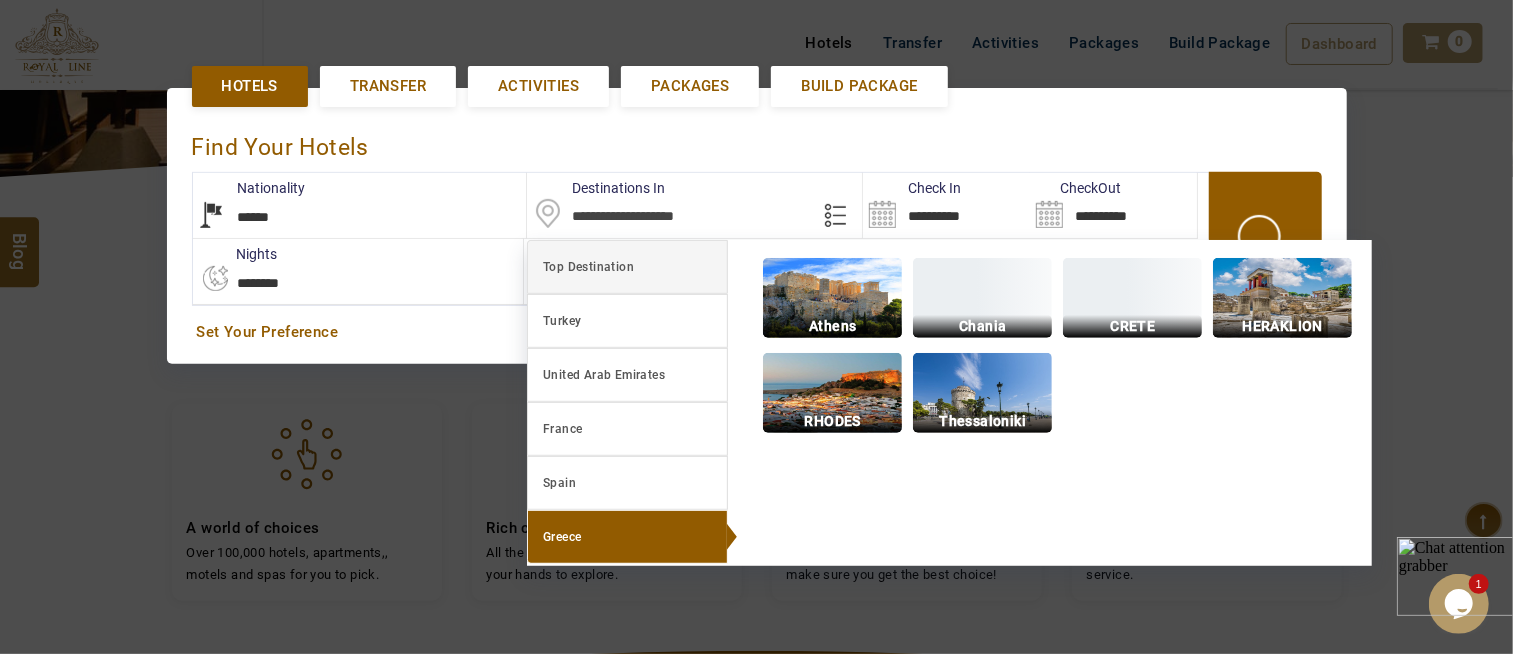 scroll, scrollTop: 461, scrollLeft: 0, axis: vertical 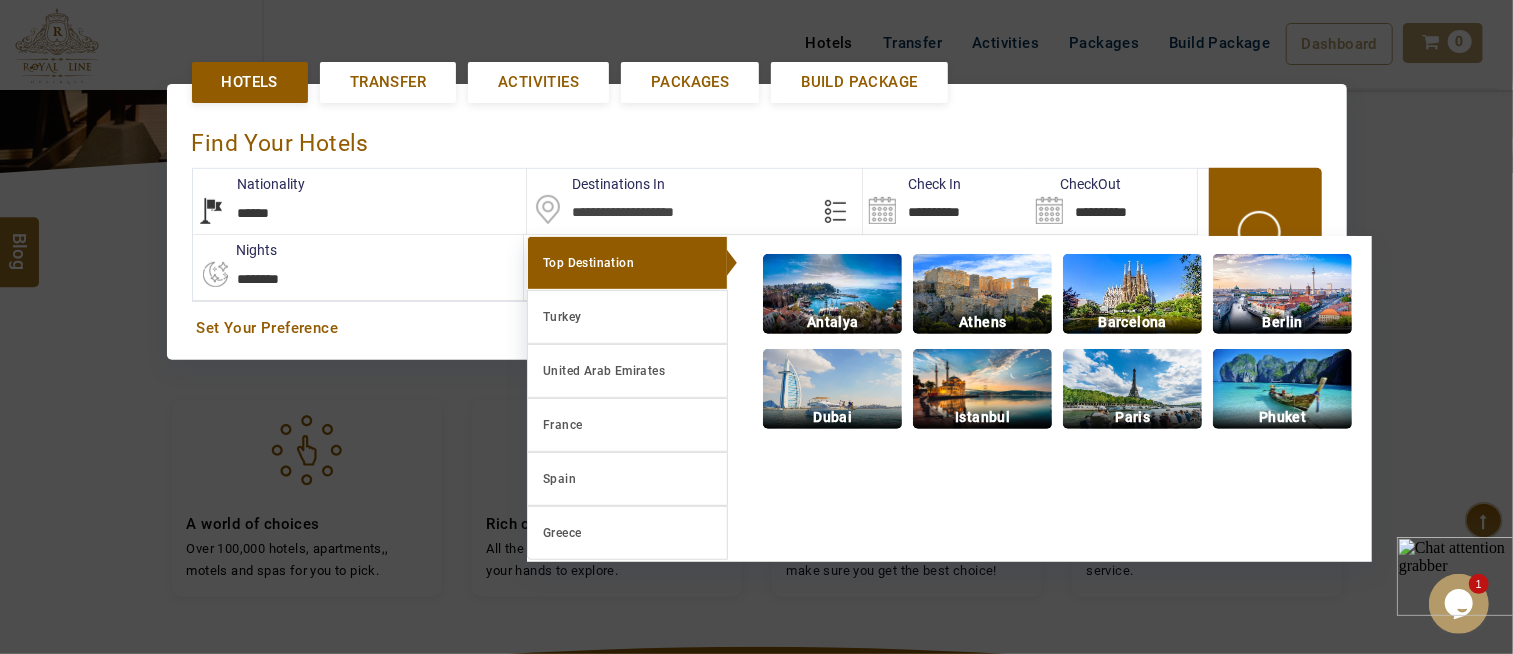 click at bounding box center [756, 327] 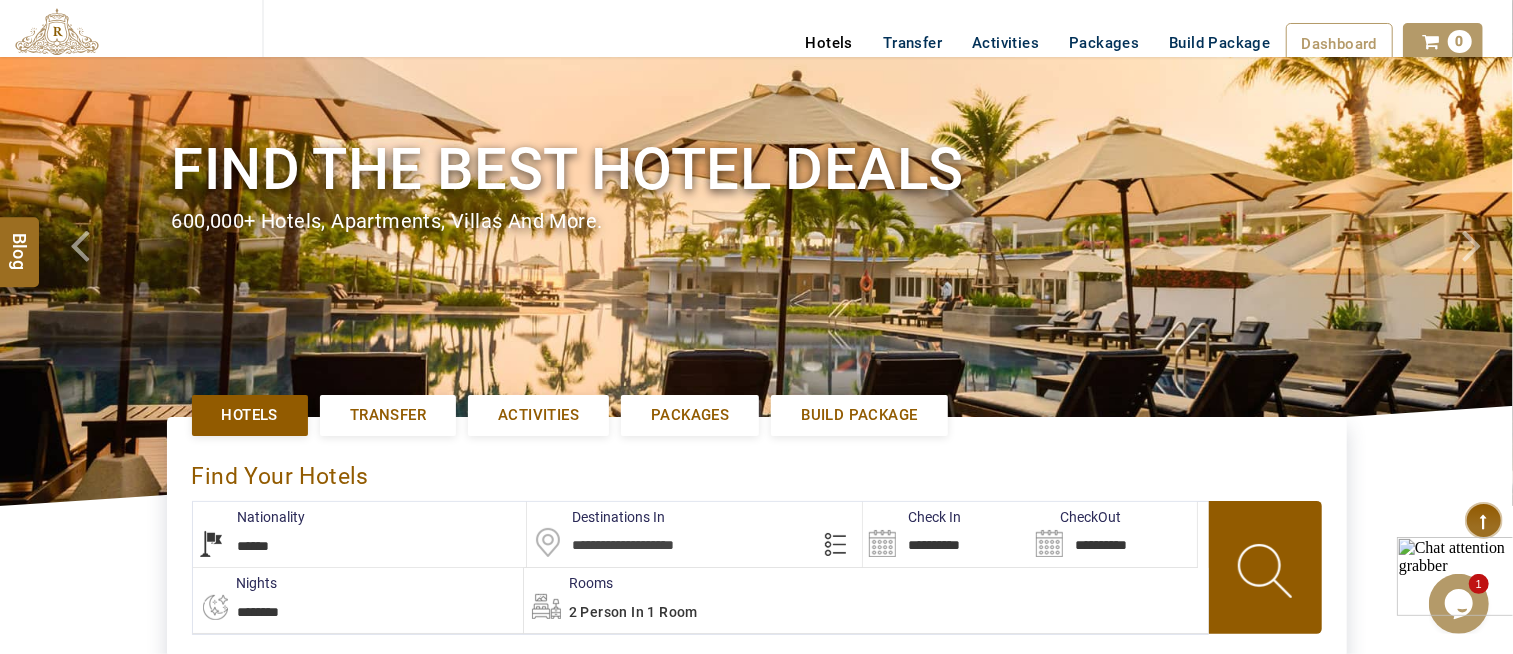 scroll, scrollTop: 127, scrollLeft: 0, axis: vertical 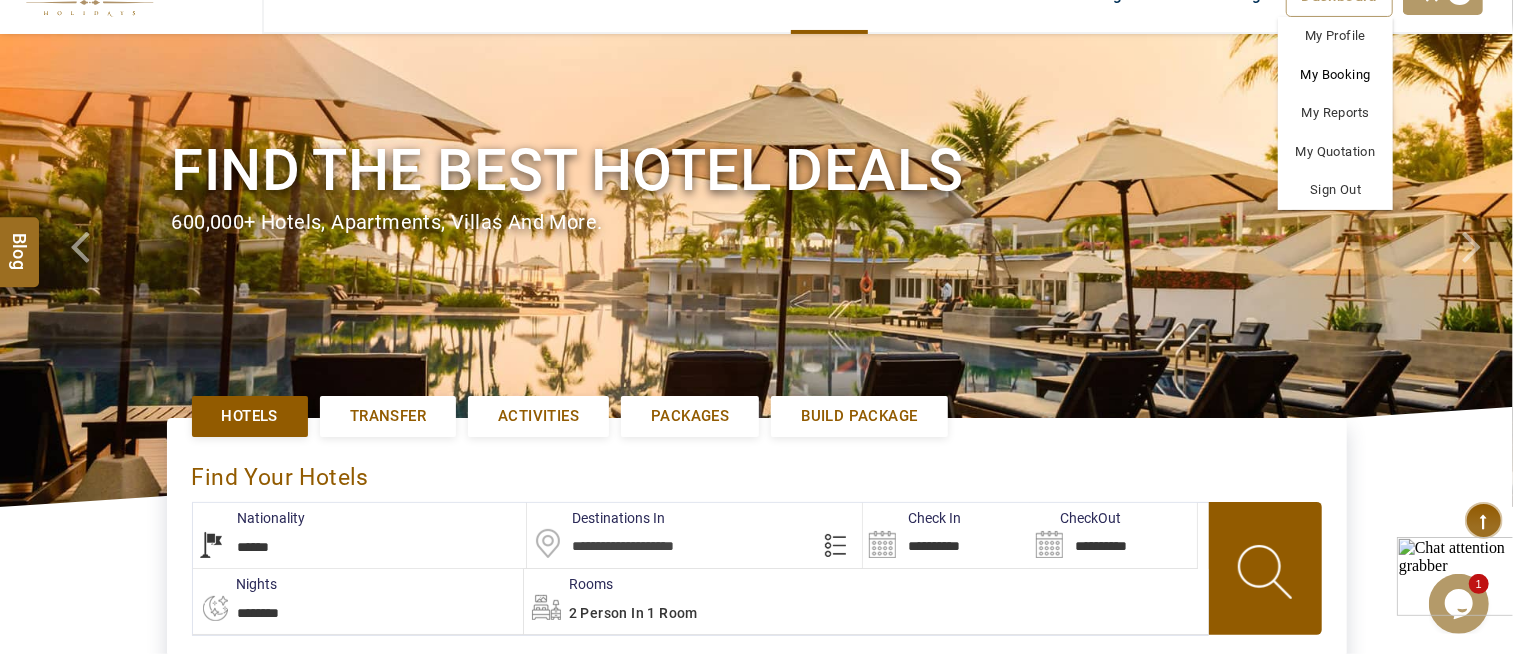 click on "My Booking" at bounding box center (1335, 75) 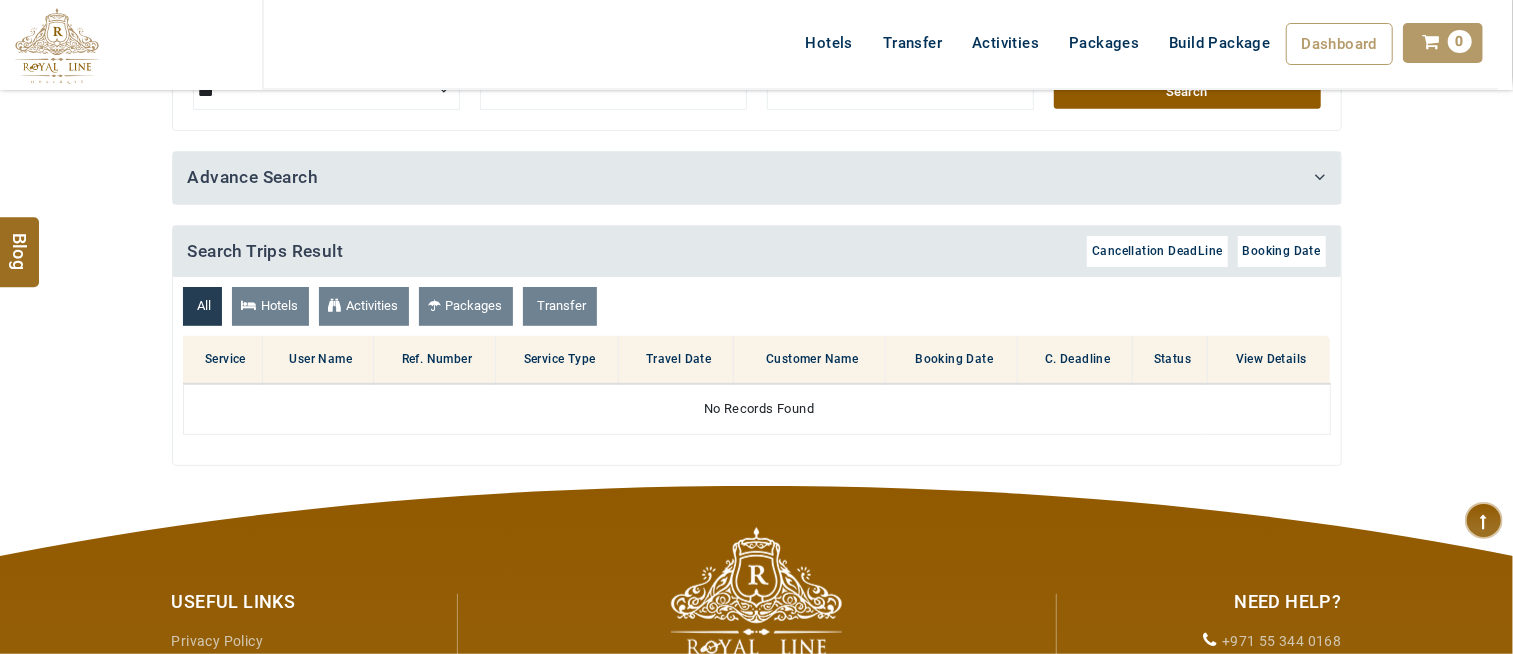 scroll, scrollTop: 555, scrollLeft: 0, axis: vertical 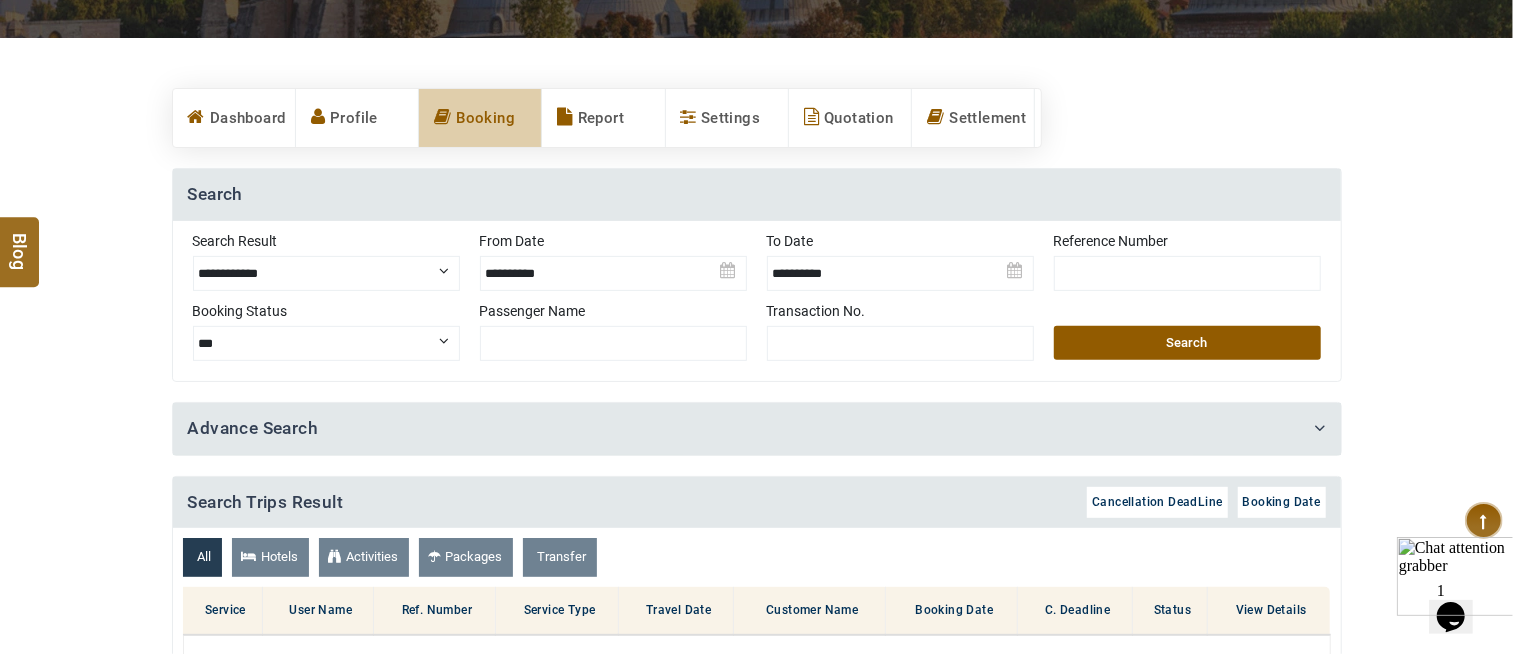 click at bounding box center (613, 266) 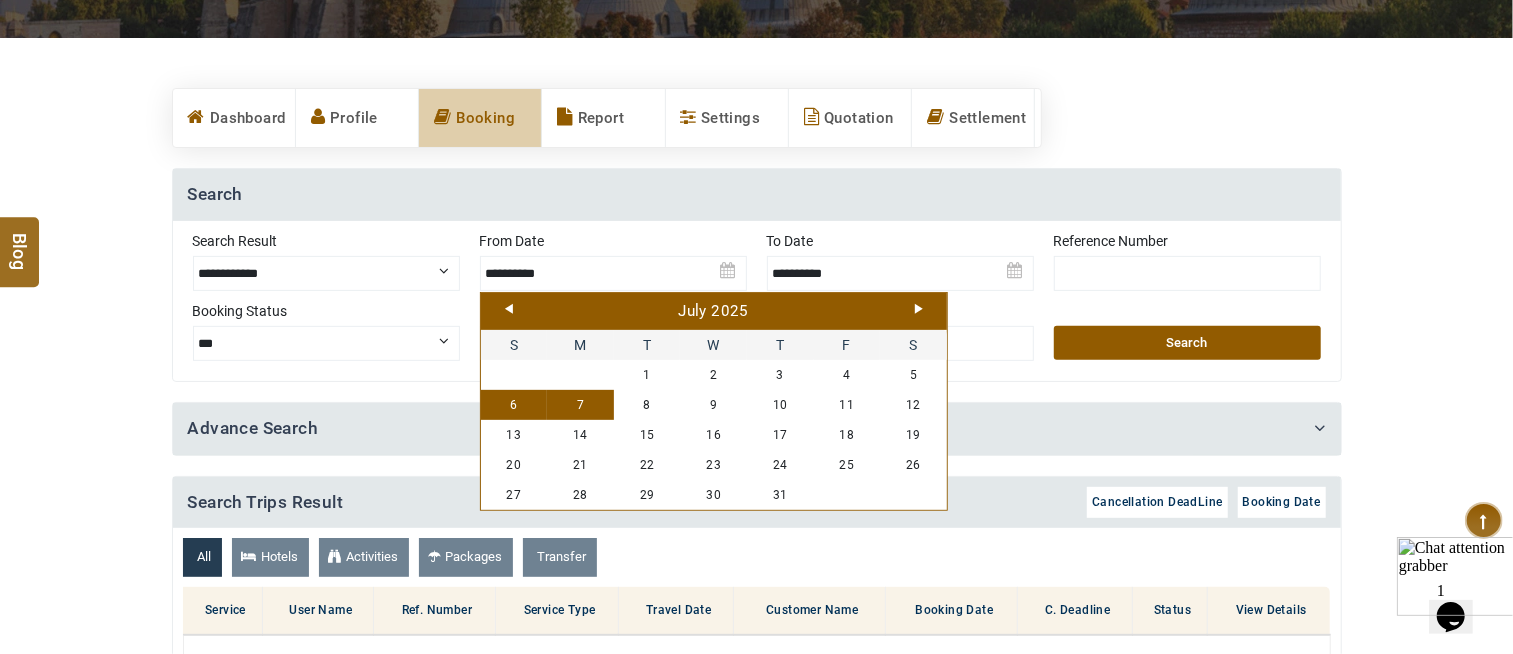 click on "**********" at bounding box center [326, 273] 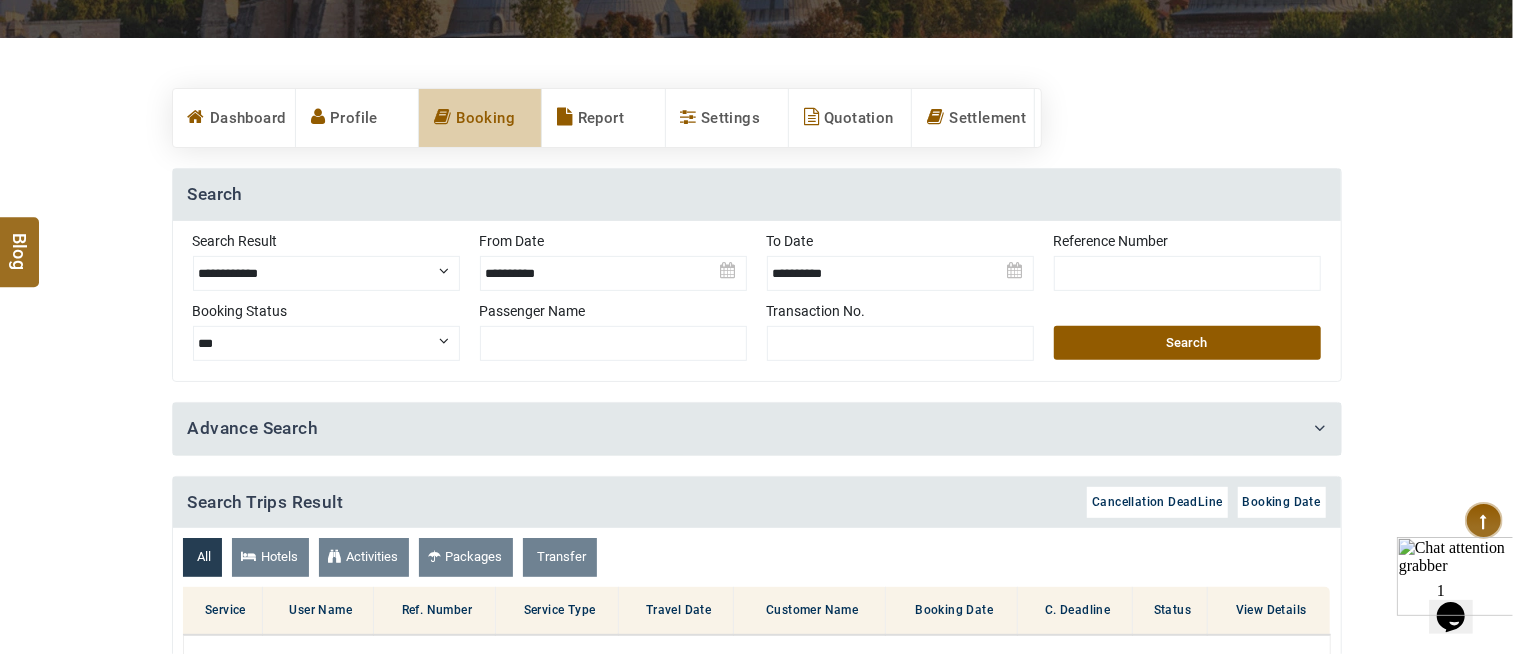 click on "**********" at bounding box center [756, 412] 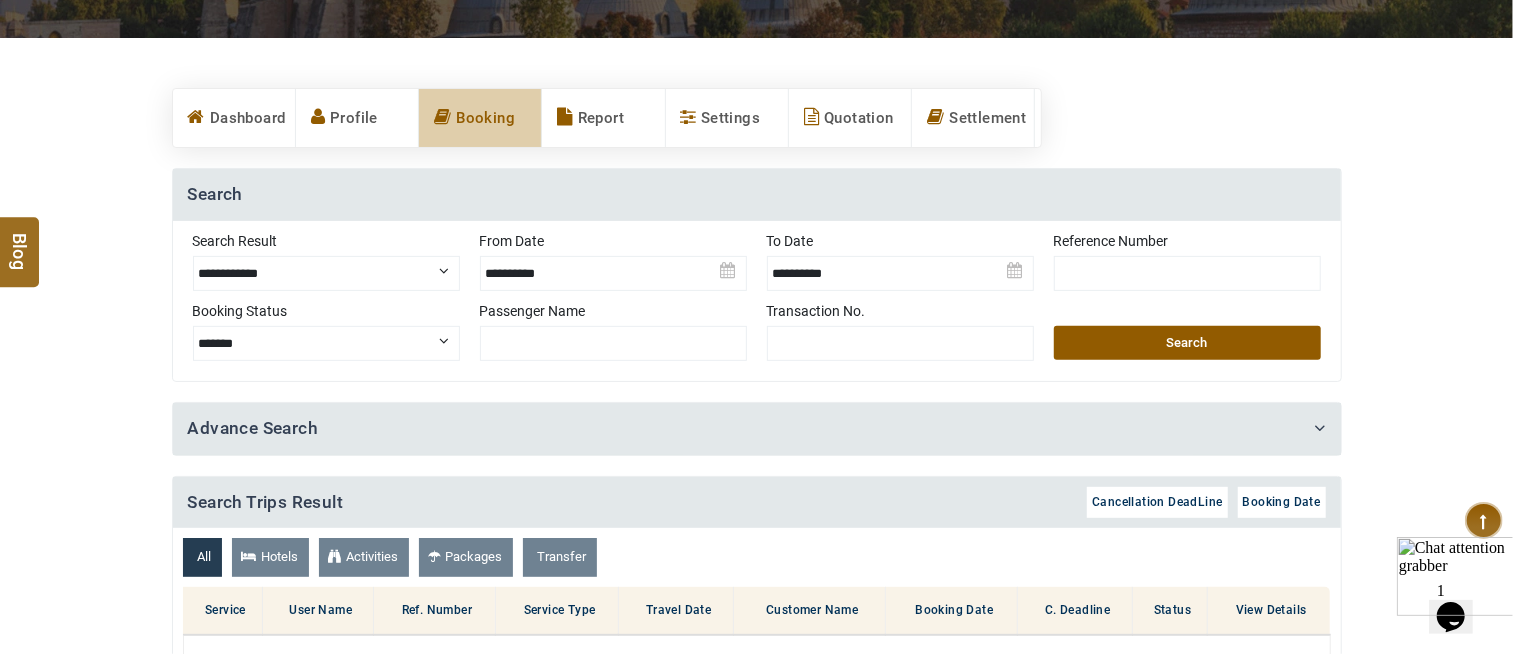 click on "**********" at bounding box center [326, 343] 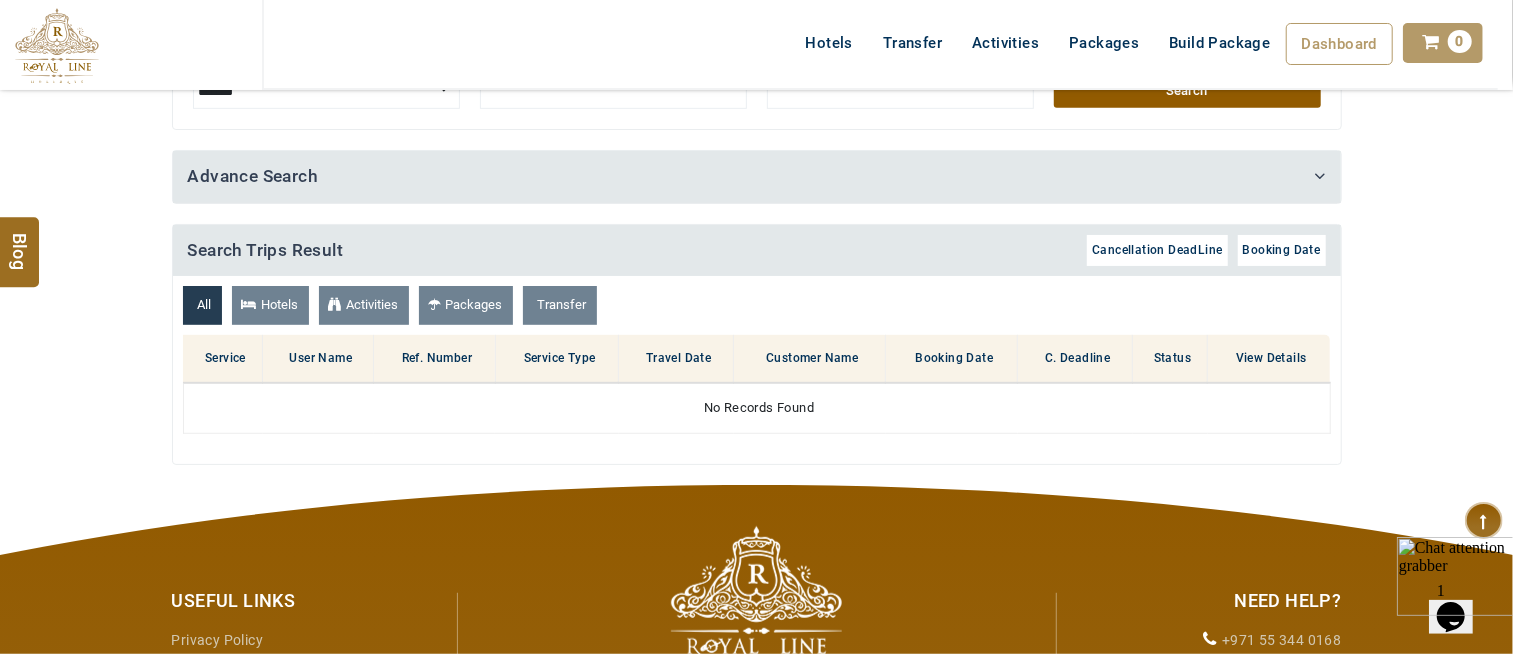 scroll, scrollTop: 333, scrollLeft: 0, axis: vertical 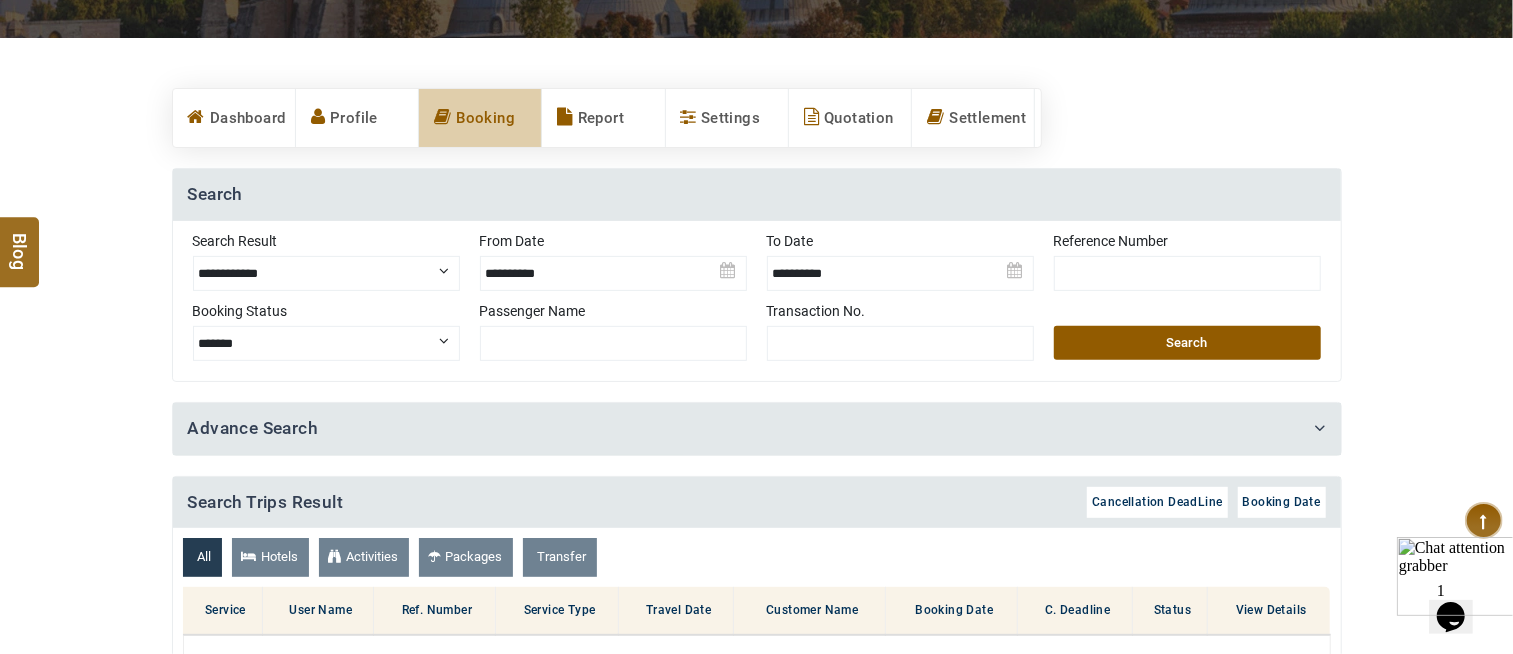 click at bounding box center [613, 266] 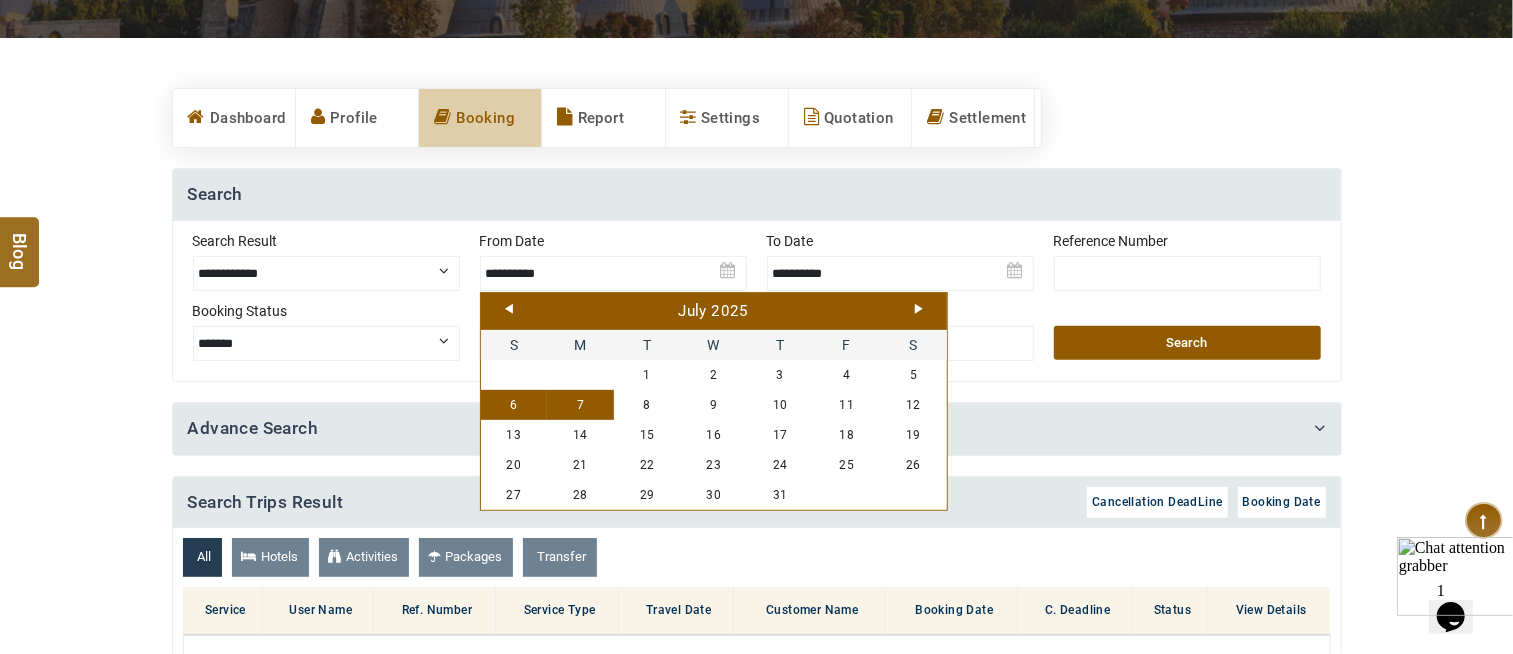 click on "Prev Next [MONTH]  [YEAR]" at bounding box center (714, 311) 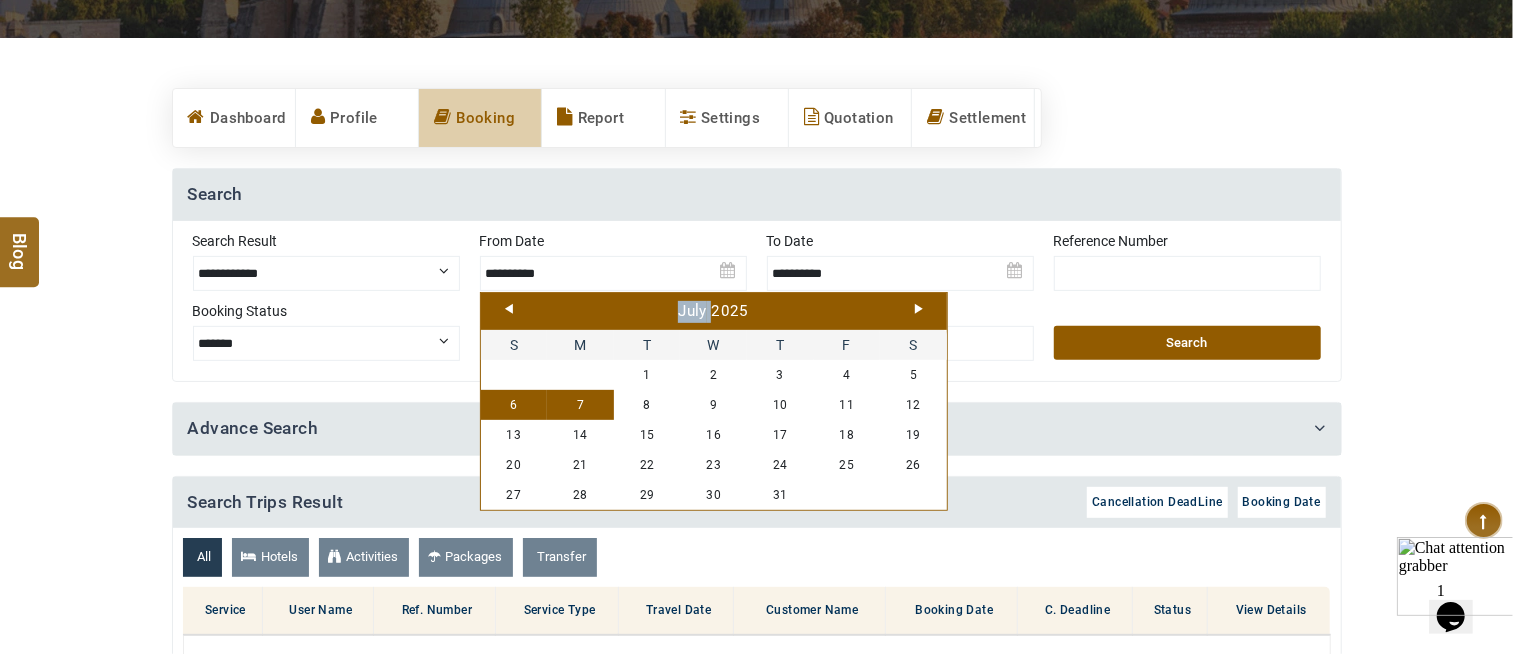 click on "[MONTH]  [YEAR]" at bounding box center (714, 312) 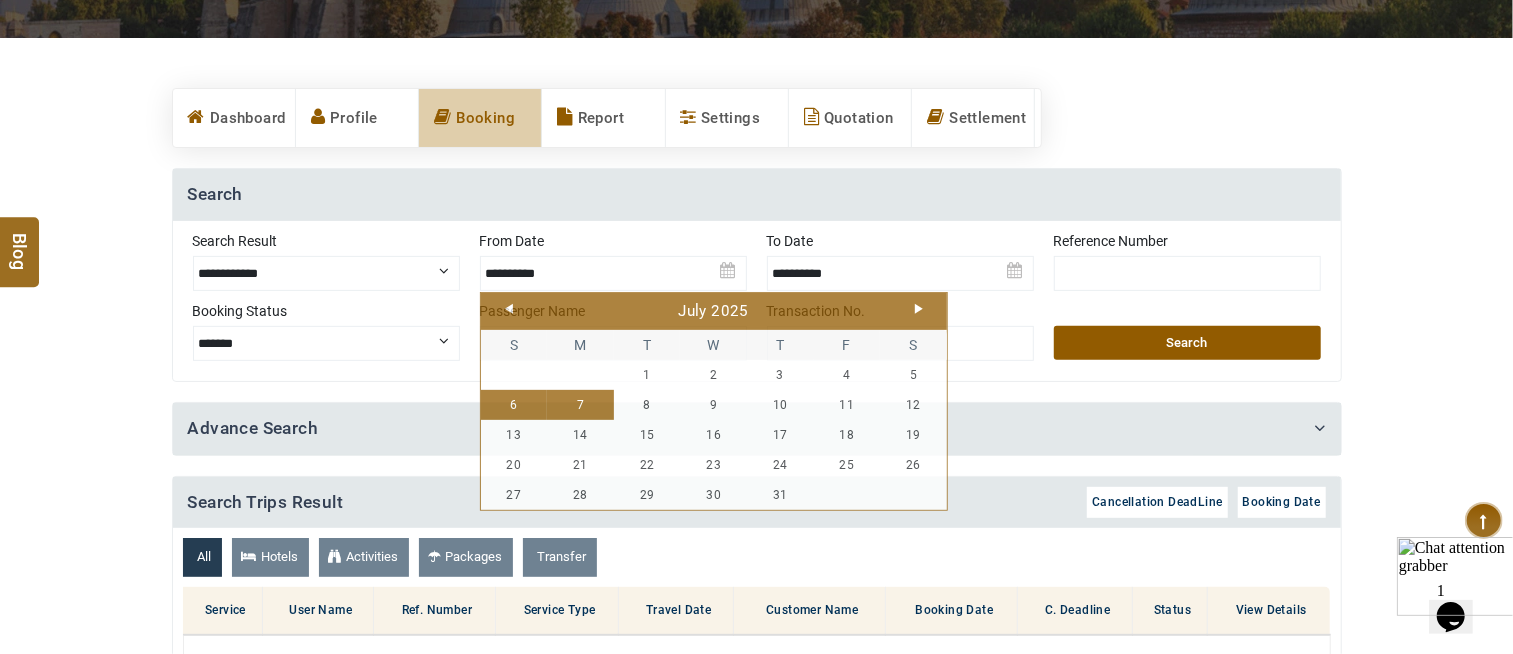 drag, startPoint x: 374, startPoint y: 345, endPoint x: 534, endPoint y: 332, distance: 160.52725 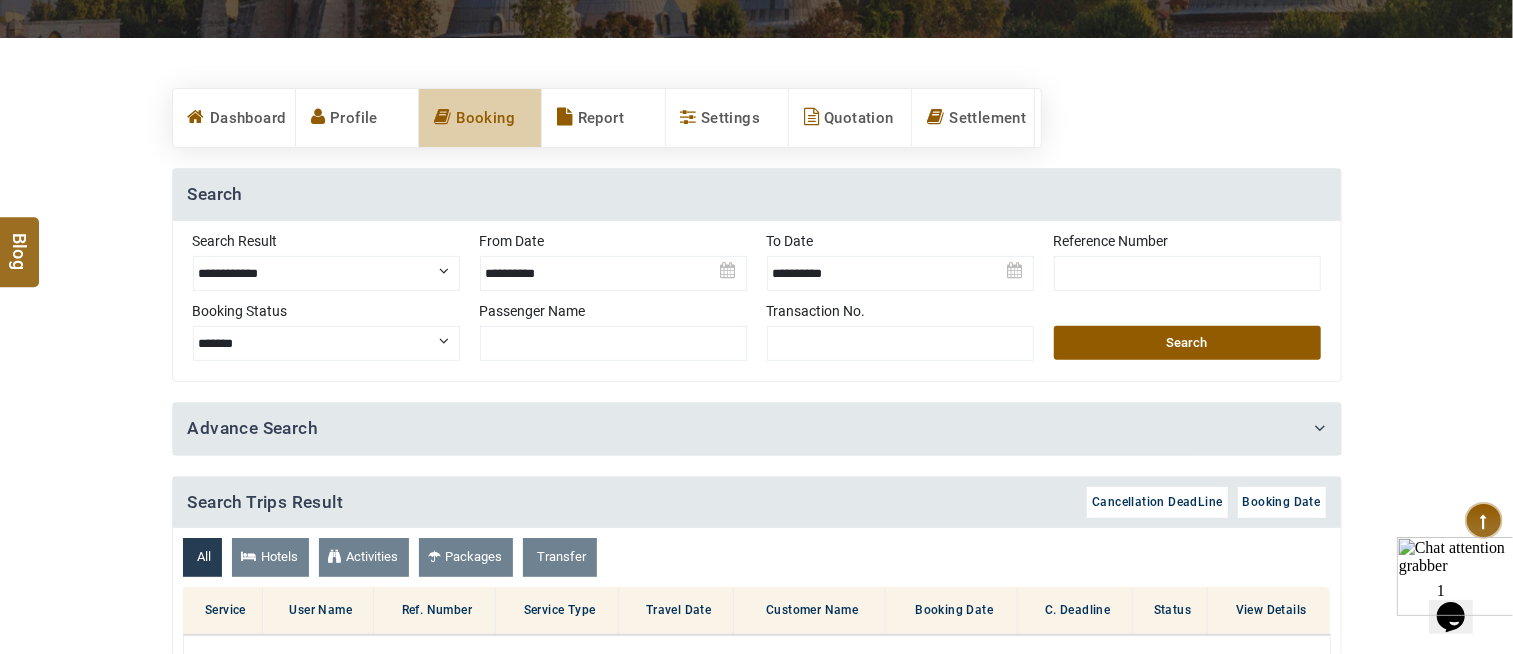 click at bounding box center [613, 266] 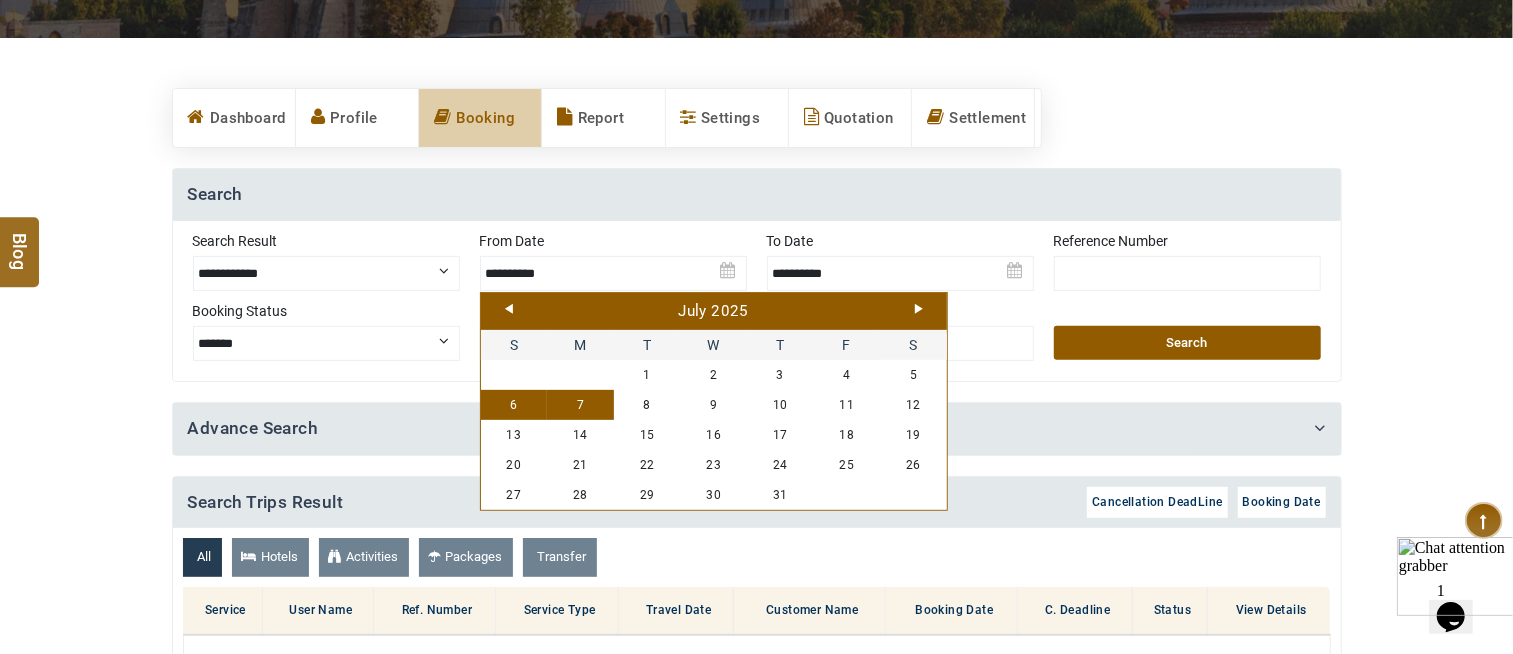 click on "Prev" at bounding box center [509, 309] 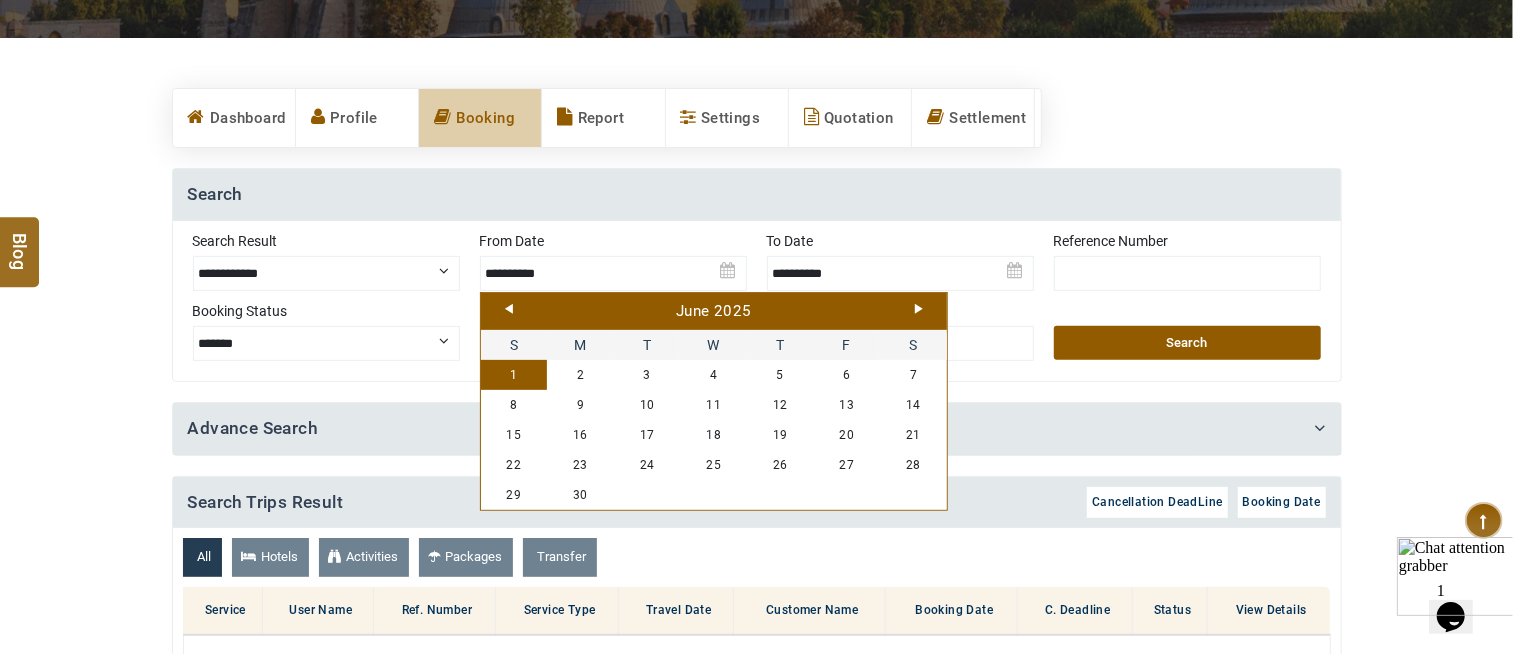 click on "1" at bounding box center (514, 375) 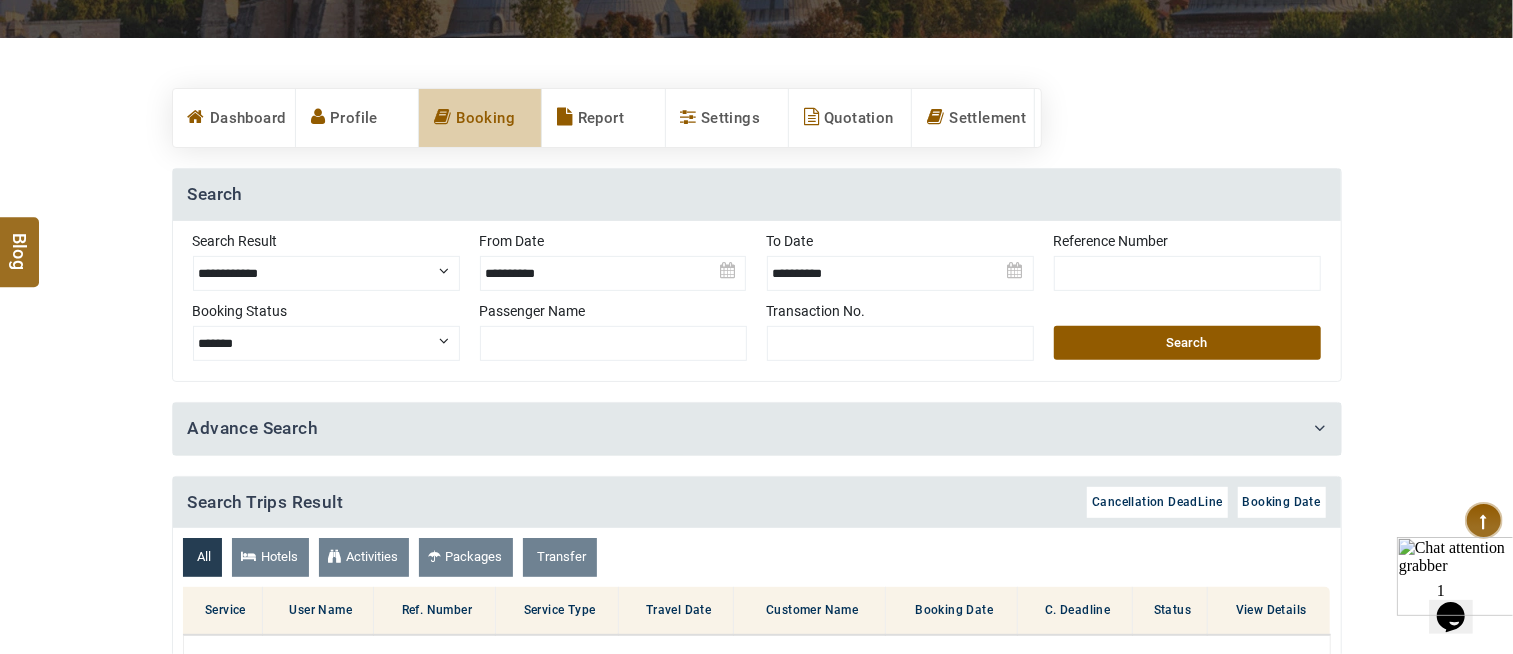 click on "Search" at bounding box center (1187, 343) 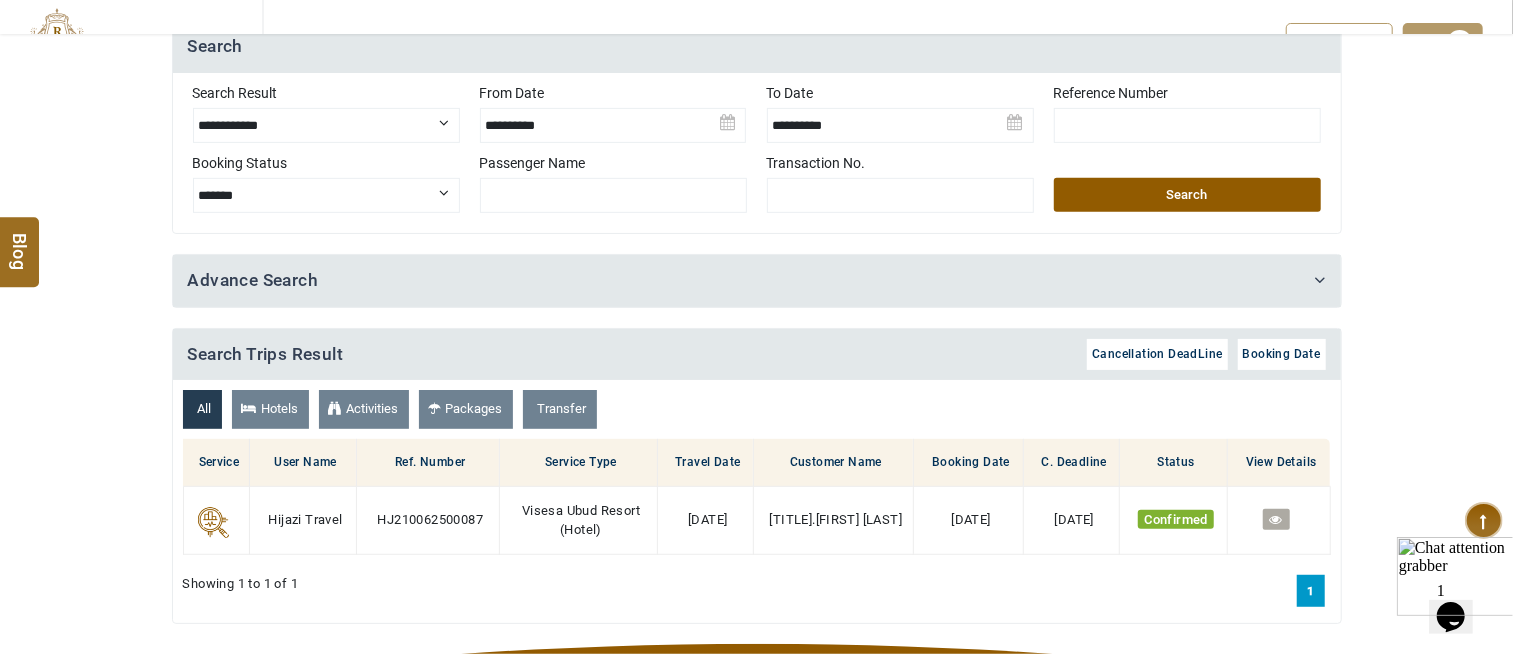 scroll, scrollTop: 777, scrollLeft: 0, axis: vertical 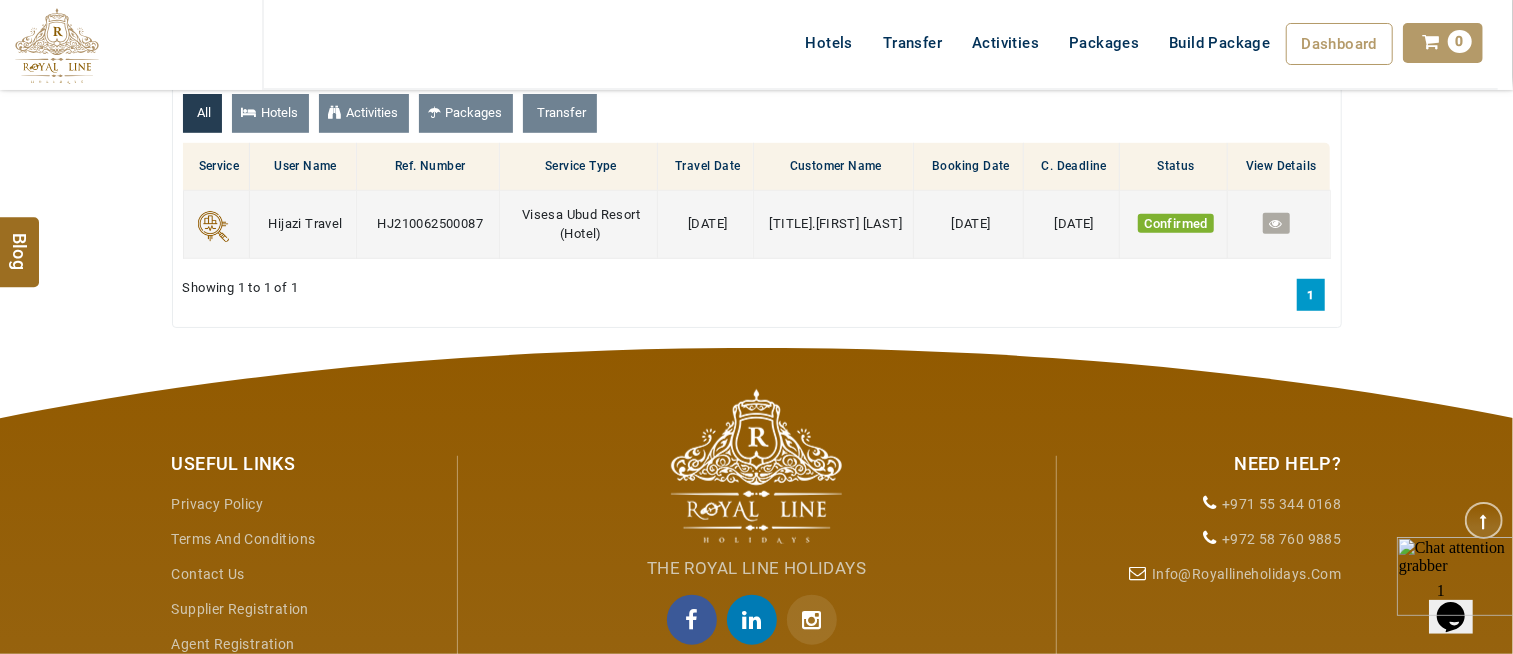 click at bounding box center (1276, 223) 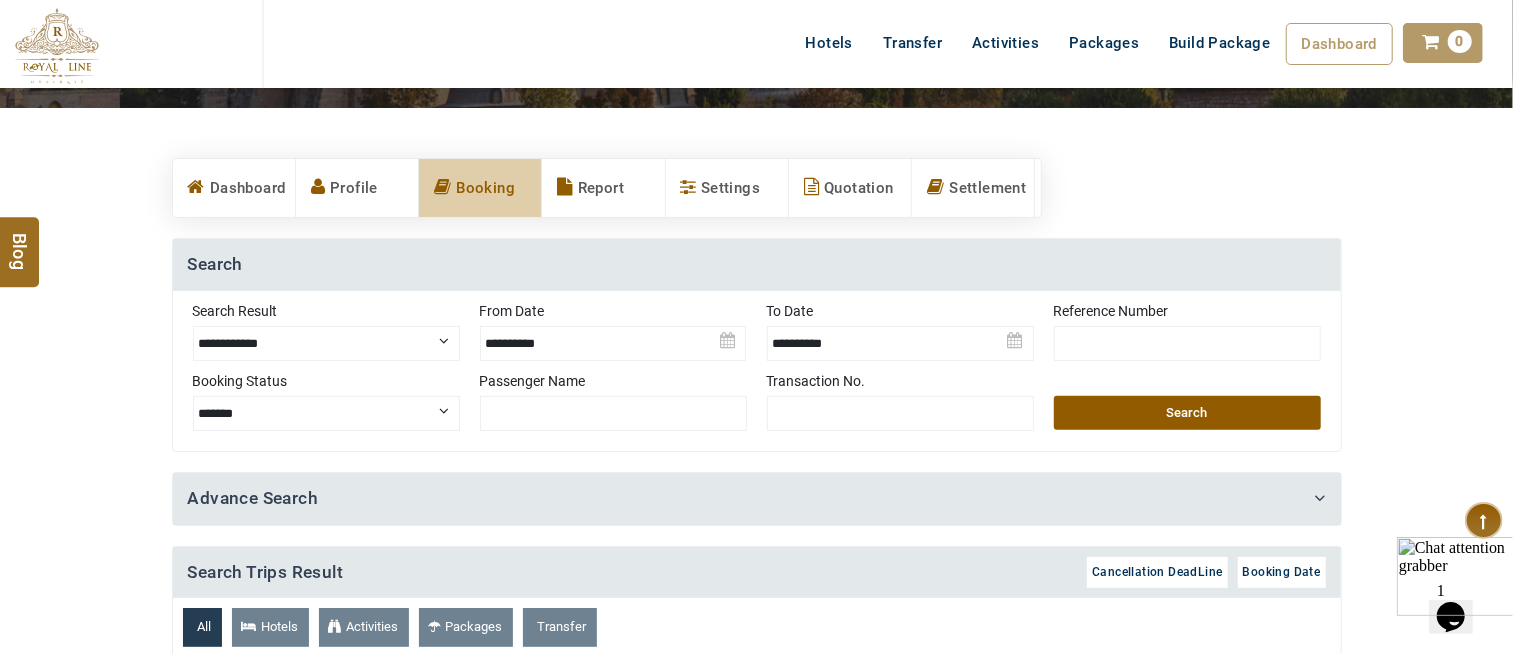 scroll, scrollTop: 222, scrollLeft: 0, axis: vertical 